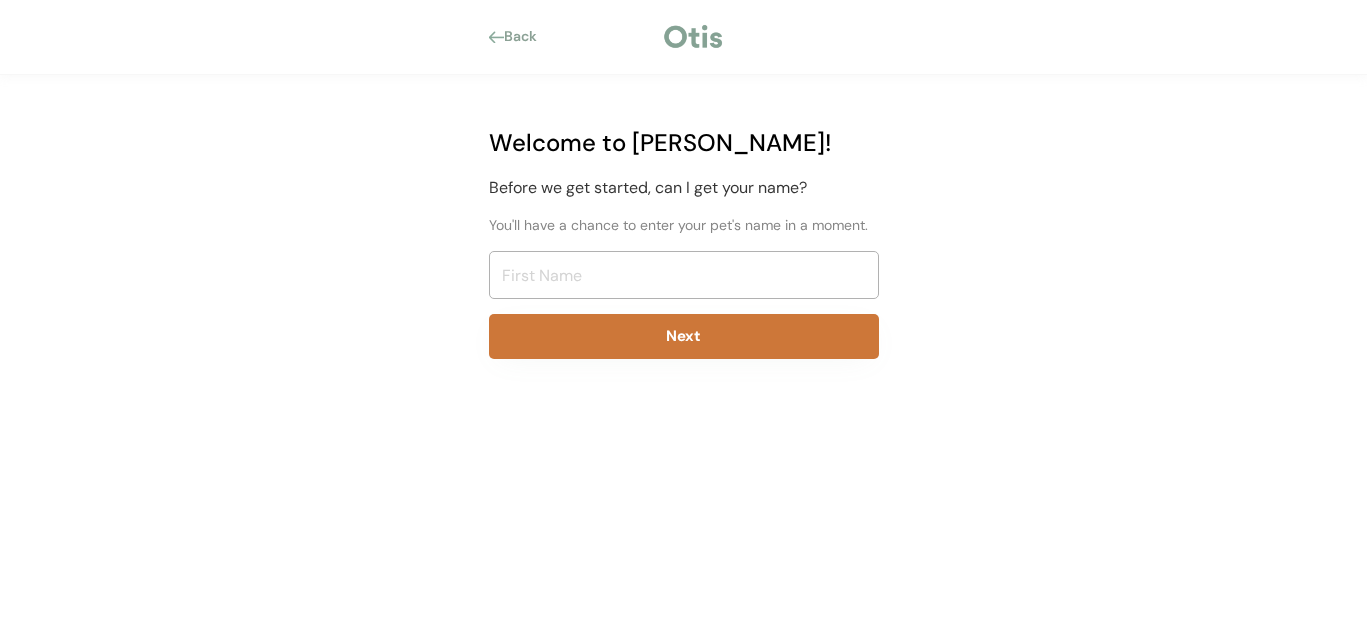 scroll, scrollTop: 0, scrollLeft: 0, axis: both 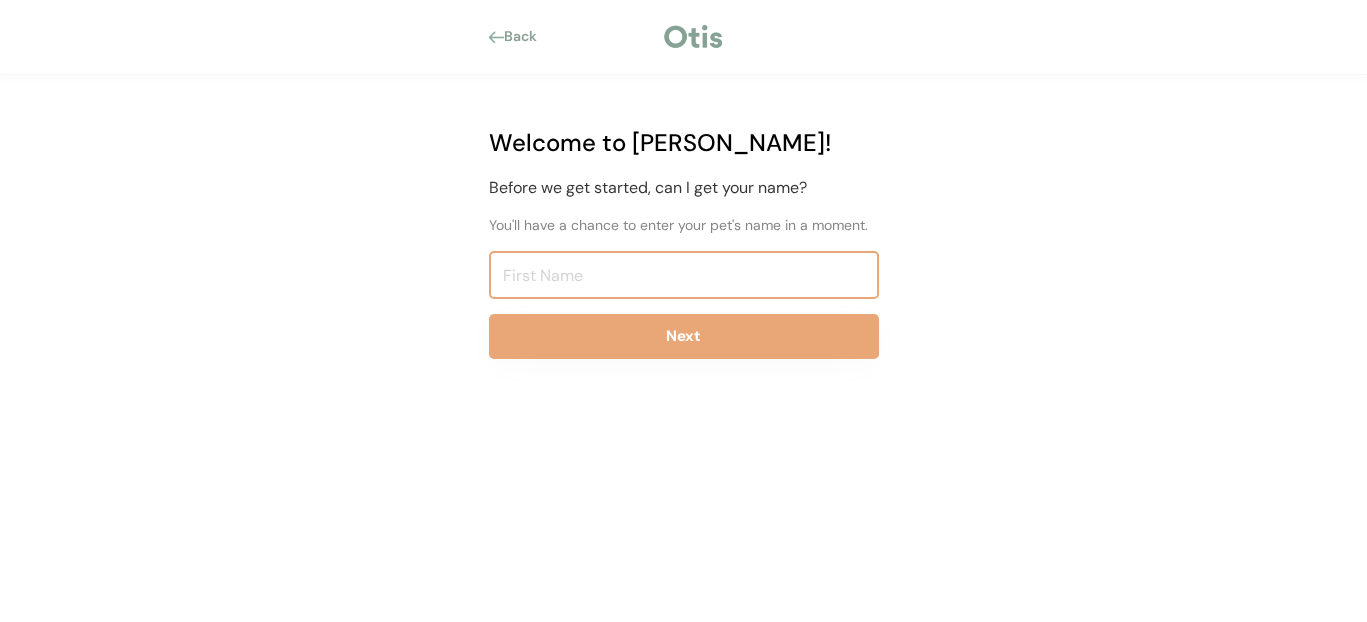 click at bounding box center (684, 275) 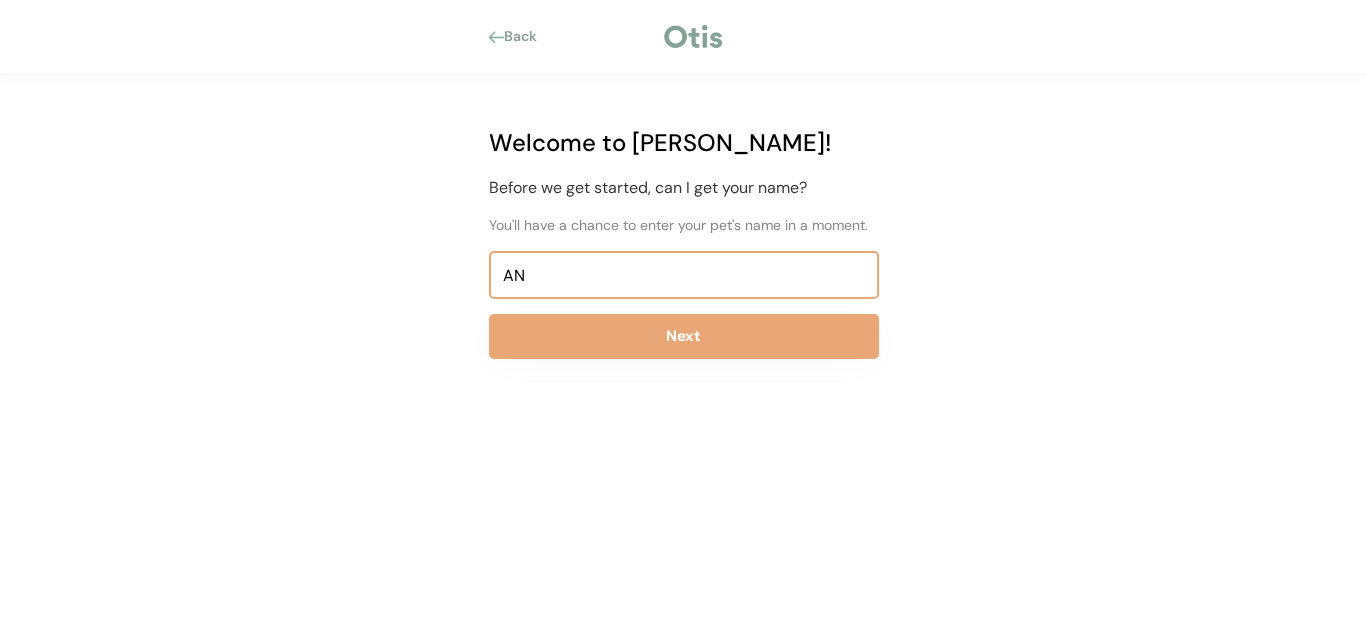 type on "N" 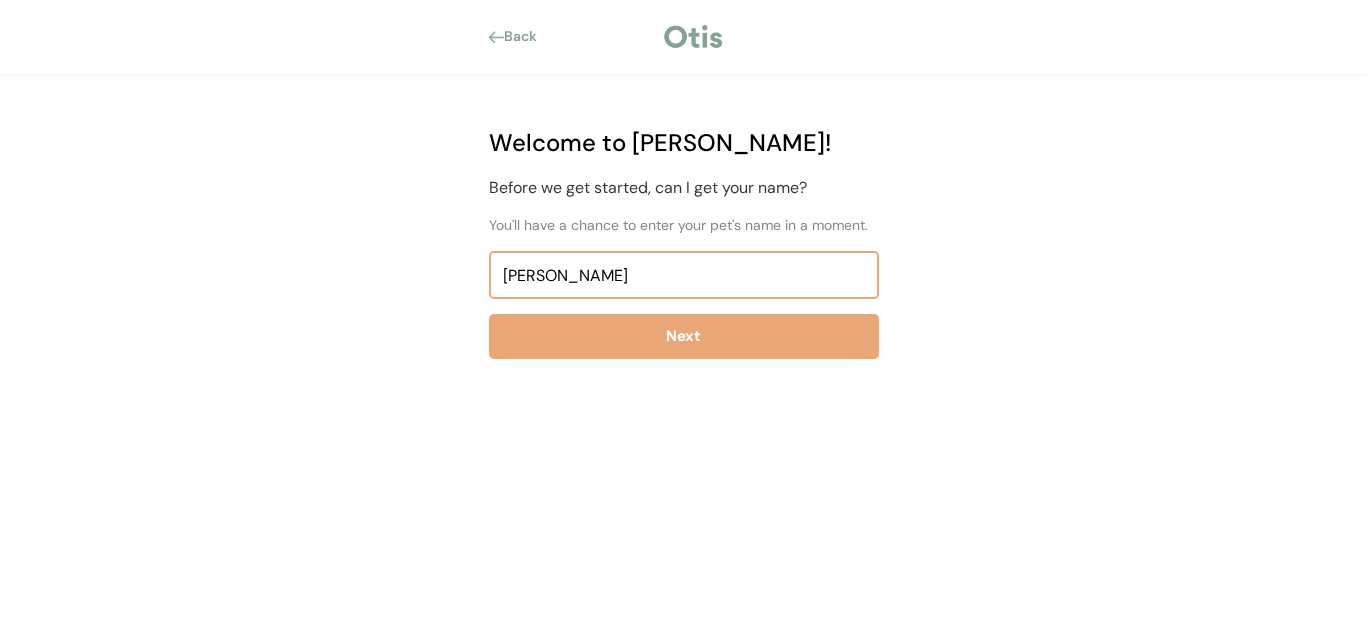 type on "[PERSON_NAME]" 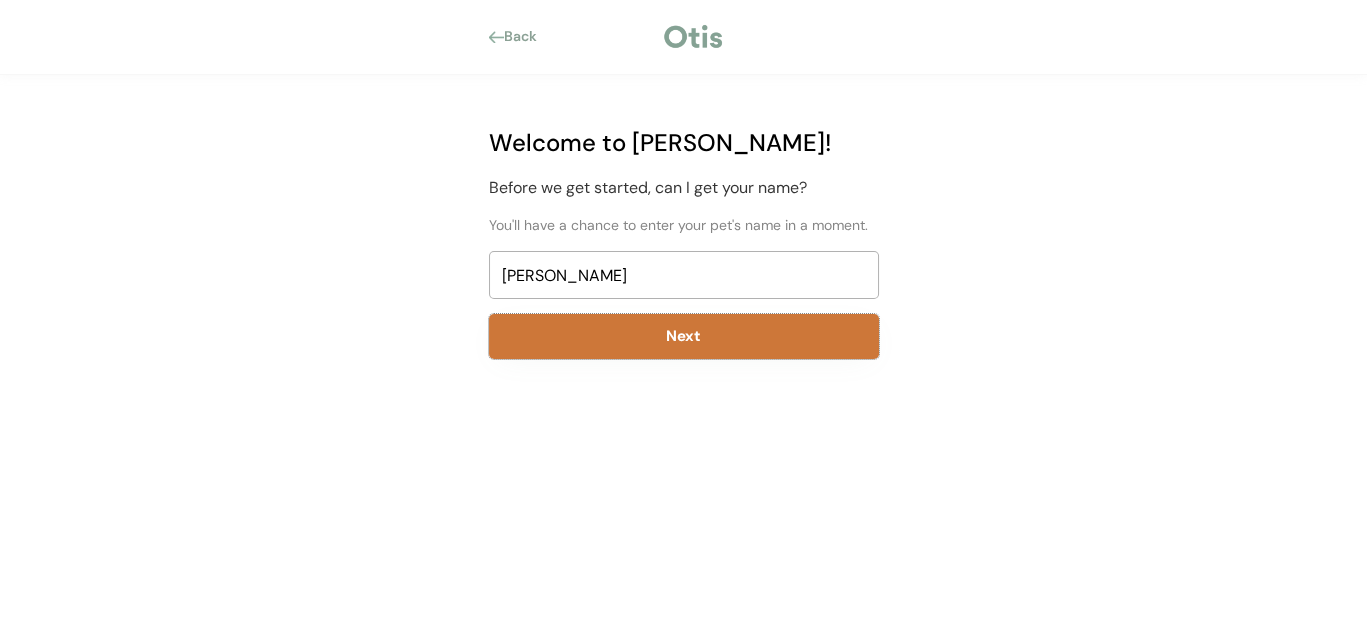 click on "Next" at bounding box center (684, 336) 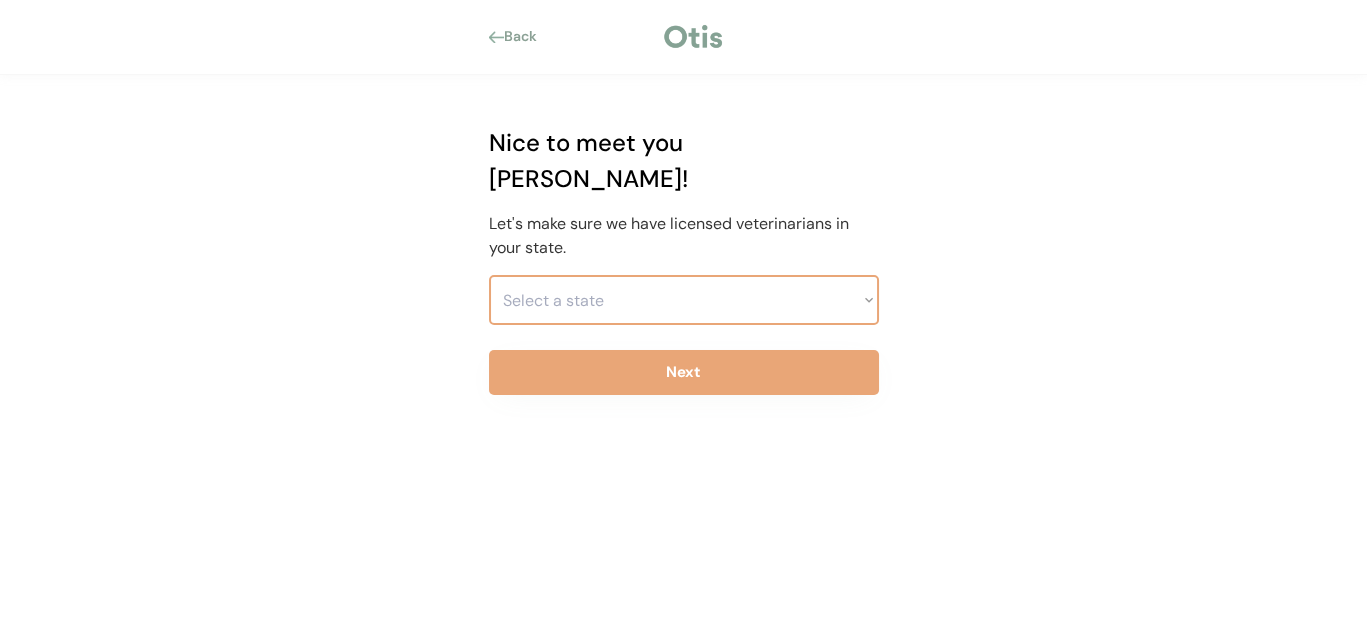 click on "Select a state [US_STATE] [US_STATE] [US_STATE] [US_STATE] [US_STATE] [US_STATE] [US_STATE] [US_STATE] [US_STATE] [US_STATE] [US_STATE] [US_STATE] [US_STATE] [US_STATE] [US_STATE] [US_STATE] [US_STATE] [US_STATE] [US_STATE] [US_STATE] [US_STATE] [US_STATE] [US_STATE] [US_STATE] [US_STATE] [US_STATE] [US_STATE] [US_STATE] [US_STATE] [US_STATE] [US_STATE] [US_STATE] [US_STATE] [US_STATE] [US_STATE] [US_STATE] [US_STATE] [US_STATE] [US_STATE] [US_STATE] [US_STATE] [US_STATE] [US_STATE] [US_STATE] [US_STATE] [US_STATE] [US_STATE] [US_STATE] [US_STATE] [GEOGRAPHIC_DATA] [US_STATE] [US_STATE] [US_STATE] [US_STATE]" at bounding box center [684, 300] 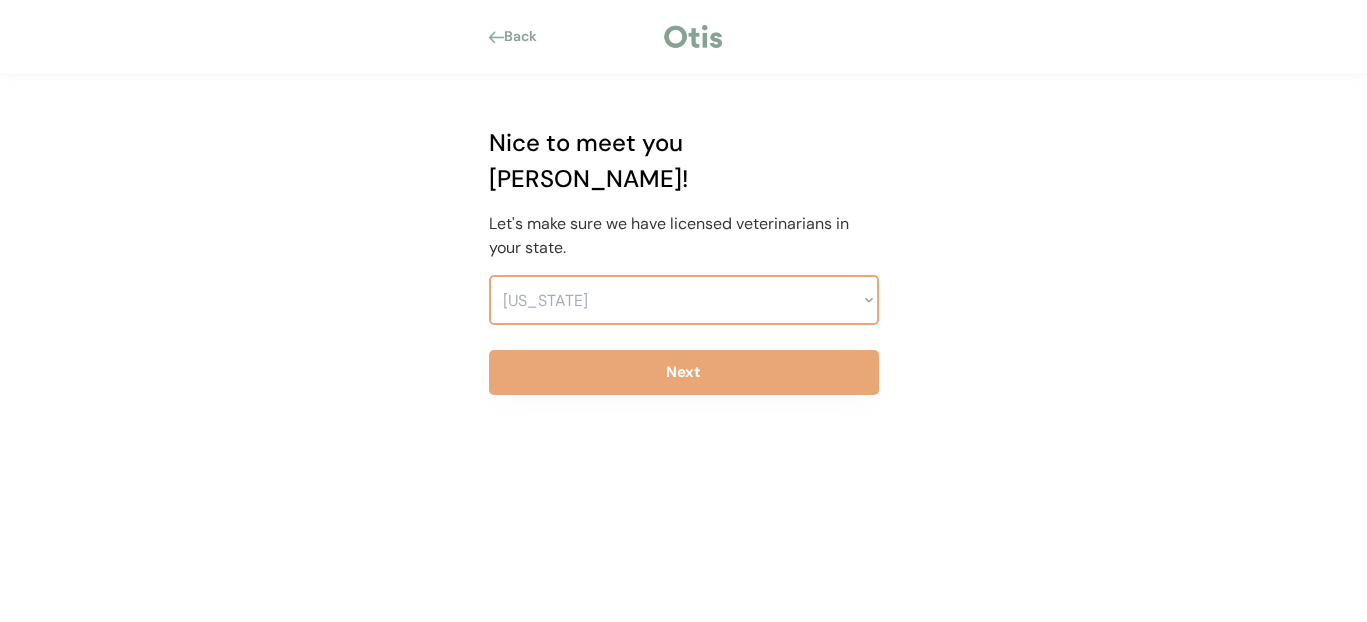 click on "Select a state [US_STATE] [US_STATE] [US_STATE] [US_STATE] [US_STATE] [US_STATE] [US_STATE] [US_STATE] [US_STATE] [US_STATE] [US_STATE] [US_STATE] [US_STATE] [US_STATE] [US_STATE] [US_STATE] [US_STATE] [US_STATE] [US_STATE] [US_STATE] [US_STATE] [US_STATE] [US_STATE] [US_STATE] [US_STATE] [US_STATE] [US_STATE] [US_STATE] [US_STATE] [US_STATE] [US_STATE] [US_STATE] [US_STATE] [US_STATE] [US_STATE] [US_STATE] [US_STATE] [US_STATE] [US_STATE] [US_STATE] [US_STATE] [US_STATE] [US_STATE] [US_STATE] [US_STATE] [US_STATE] [US_STATE] [US_STATE] [US_STATE] [GEOGRAPHIC_DATA] [US_STATE] [US_STATE] [US_STATE] [US_STATE]" at bounding box center [684, 300] 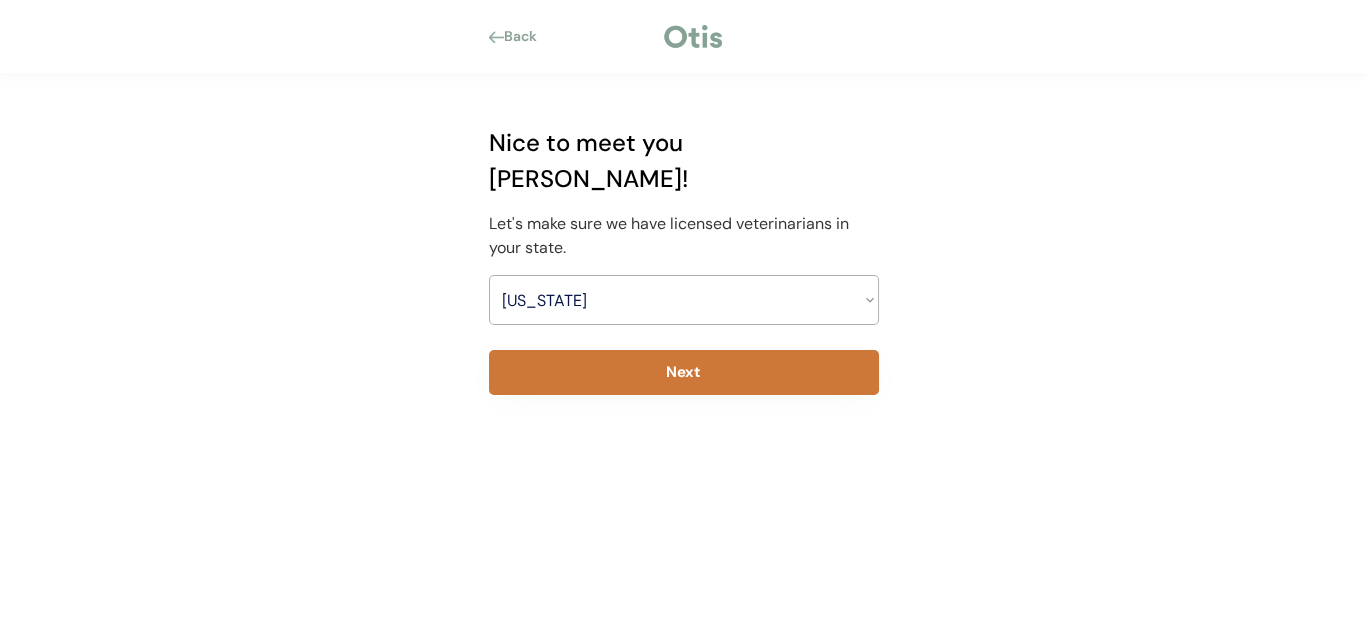 click on "Next" at bounding box center [684, 372] 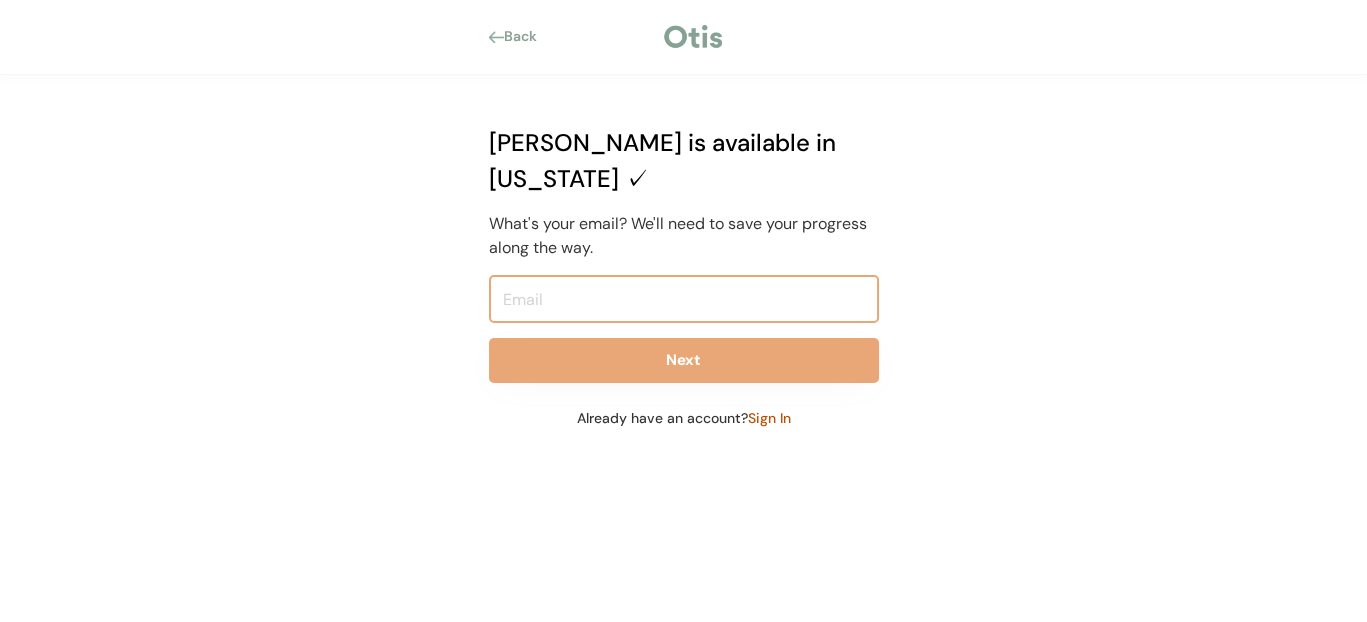 click at bounding box center [684, 299] 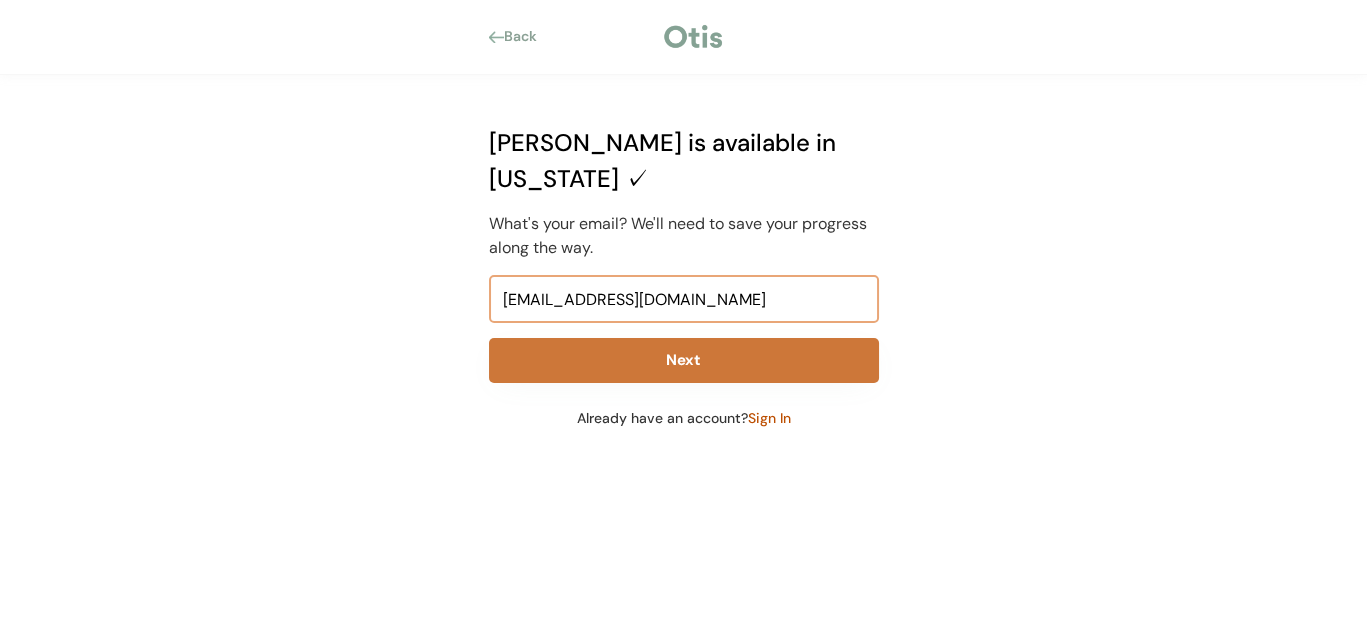 type on "[EMAIL_ADDRESS][DOMAIN_NAME]" 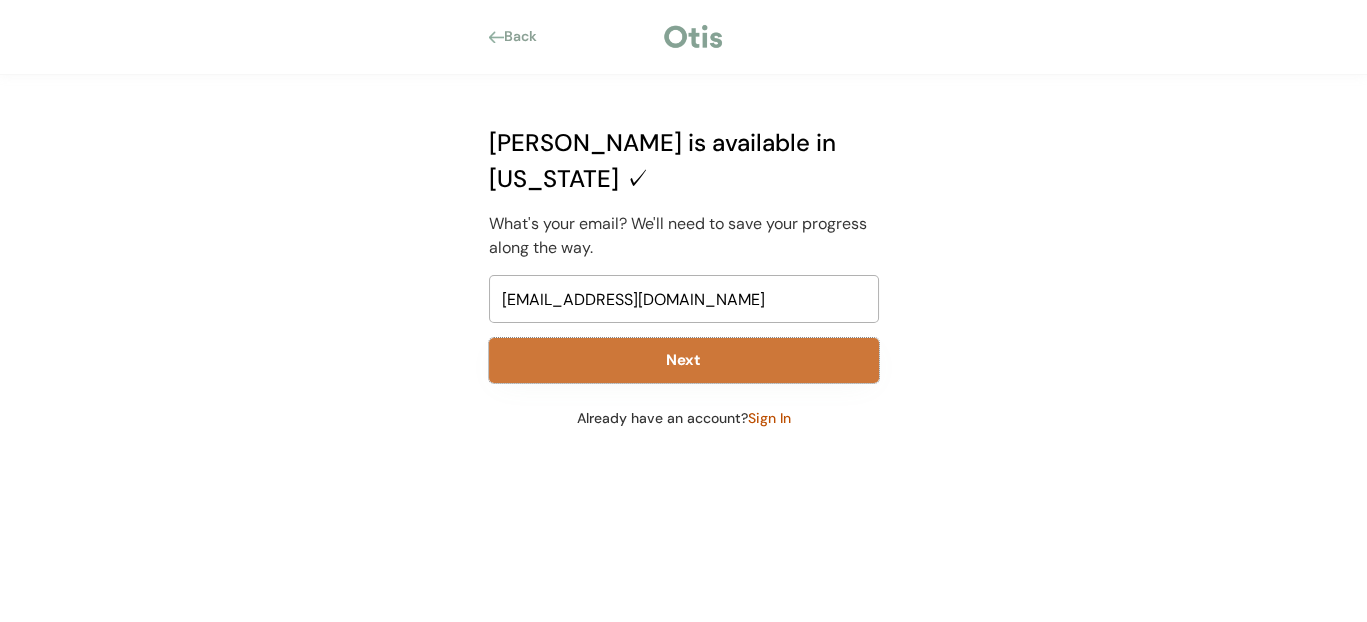click on "Next" at bounding box center [684, 360] 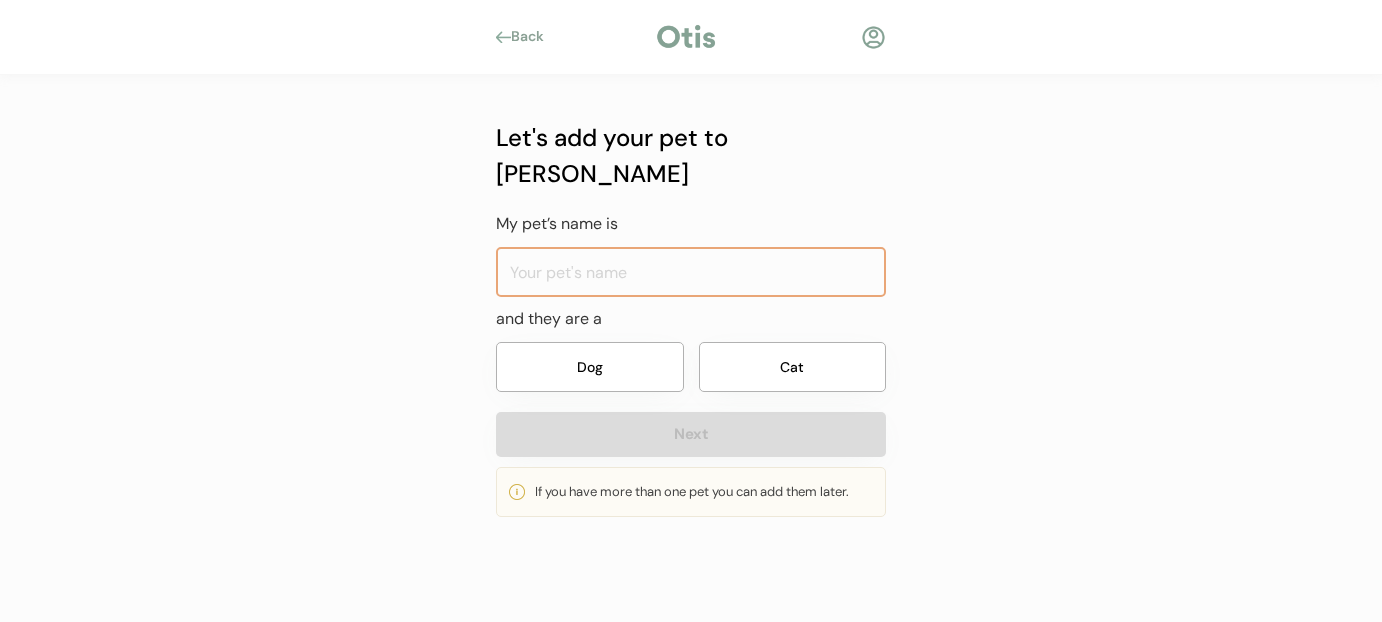 scroll, scrollTop: 0, scrollLeft: 0, axis: both 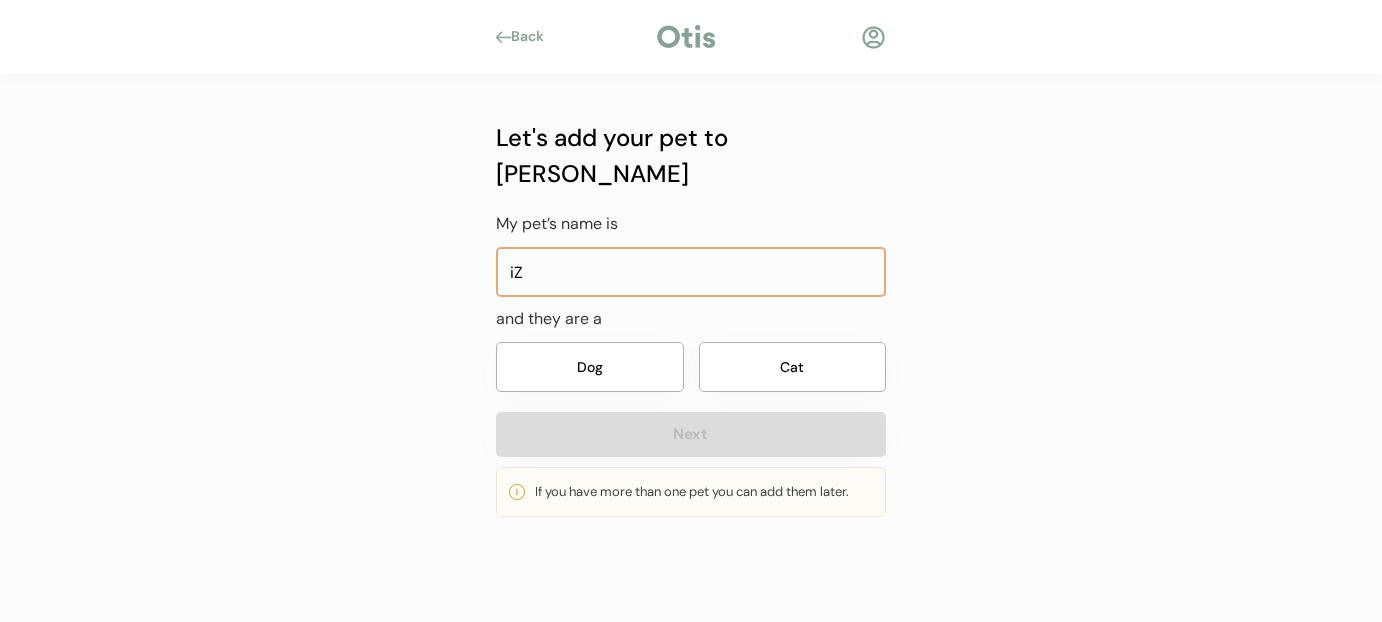 type on "i" 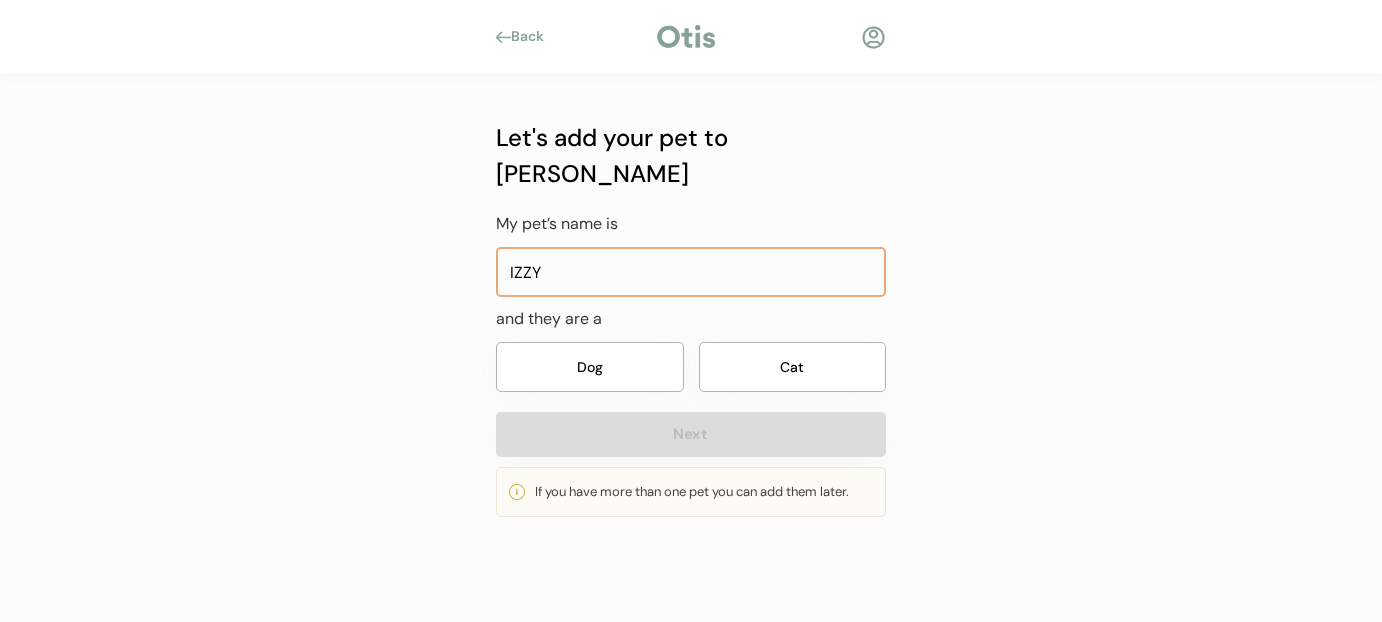 type on "IZZY" 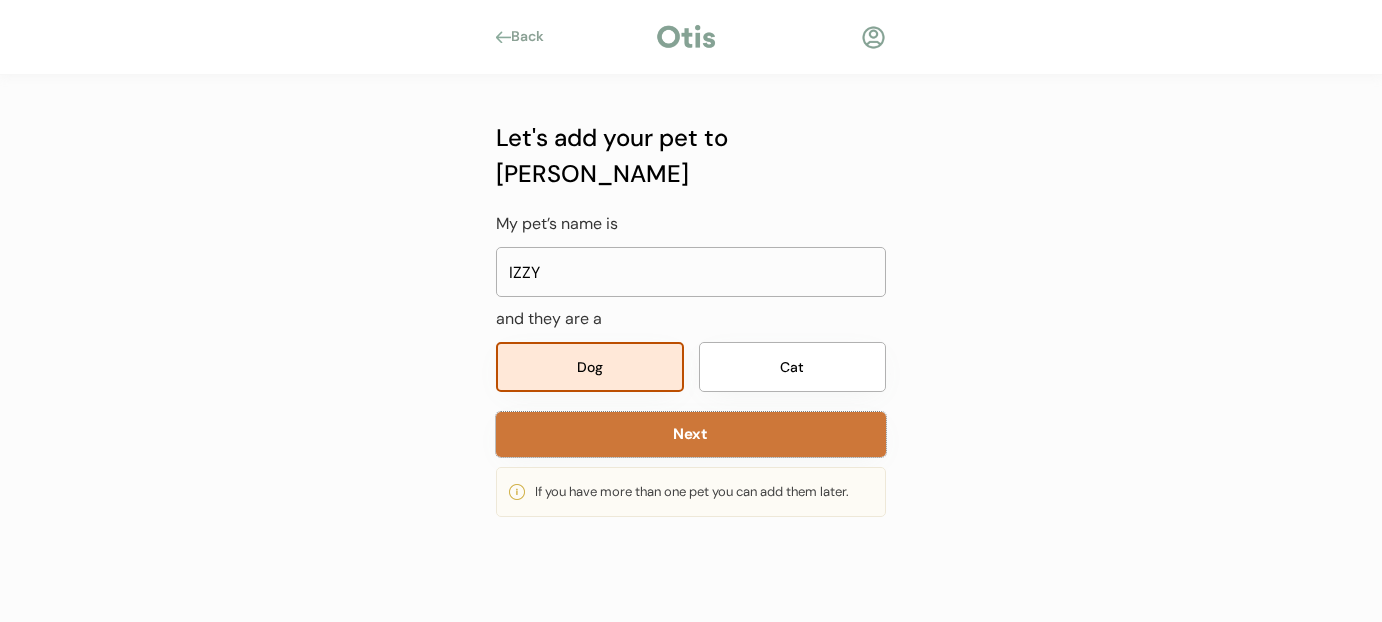 click on "Next" at bounding box center (691, 434) 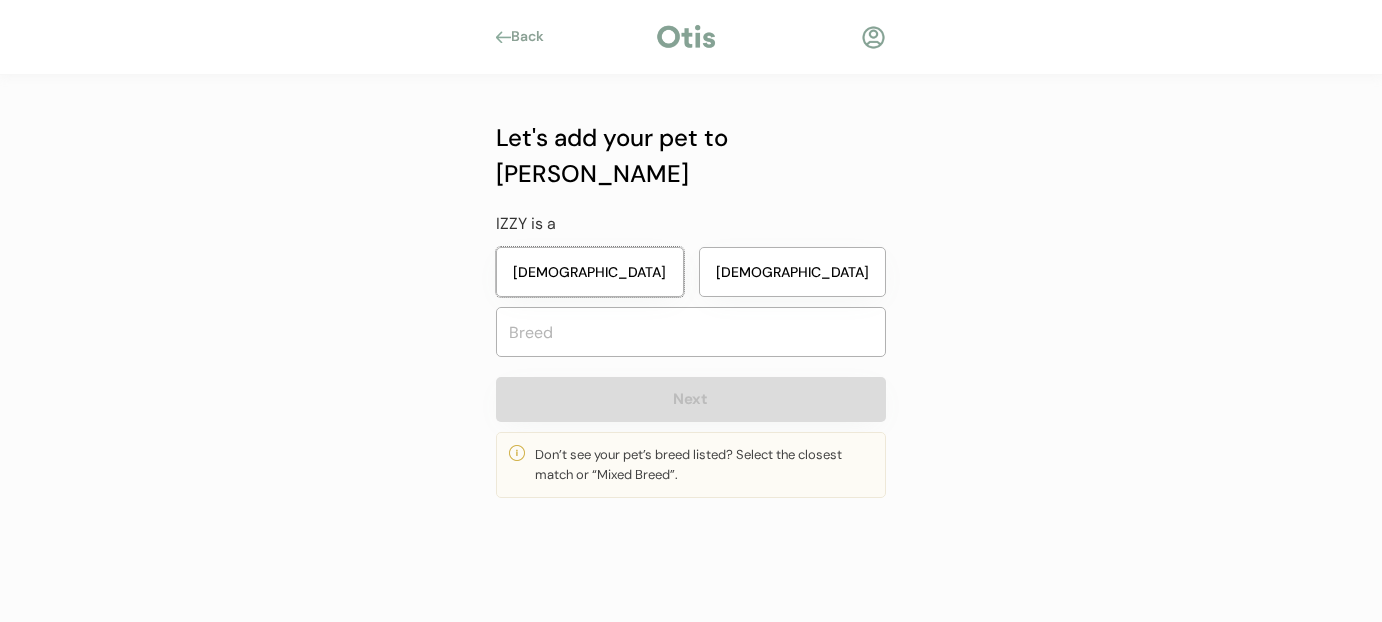 click on "[DEMOGRAPHIC_DATA]" at bounding box center [590, 272] 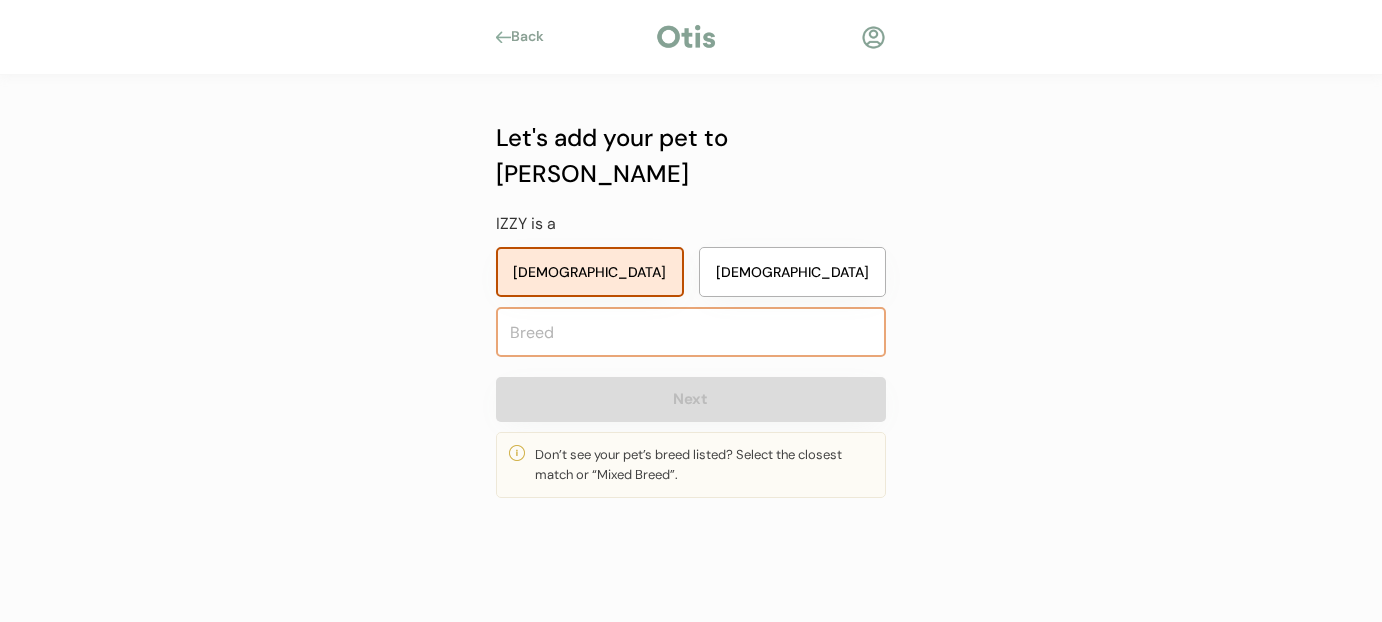 click at bounding box center (691, 332) 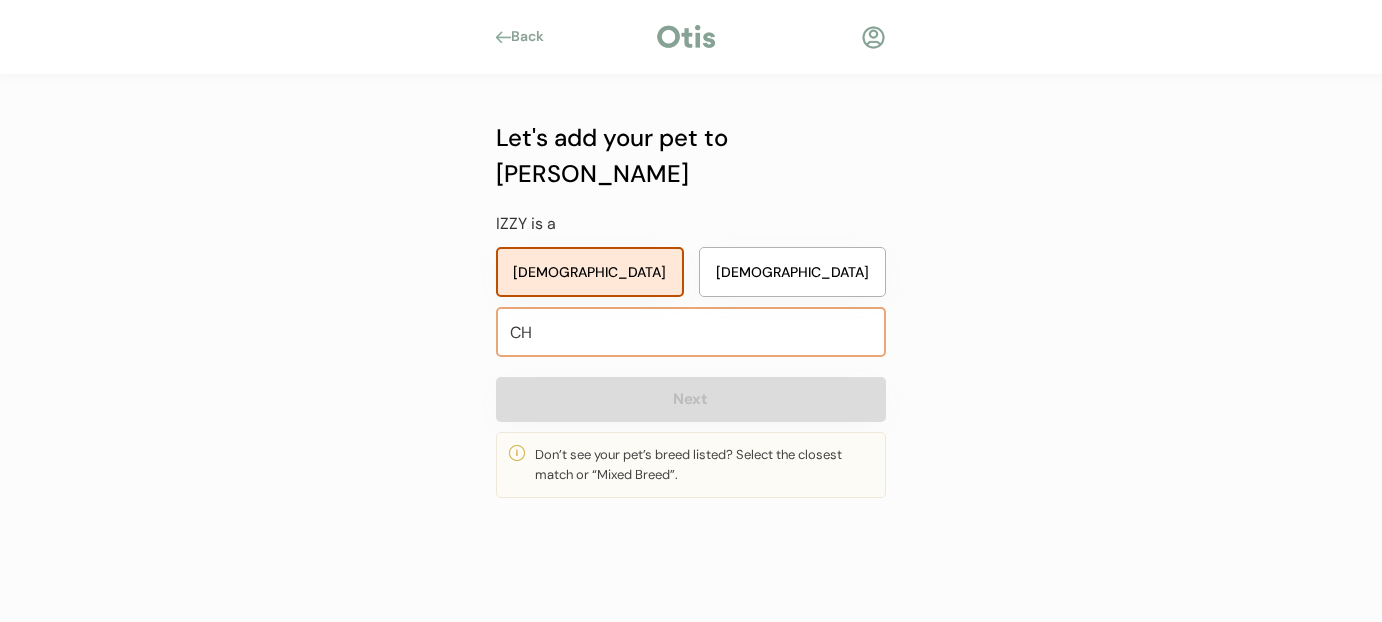 type on "CHI" 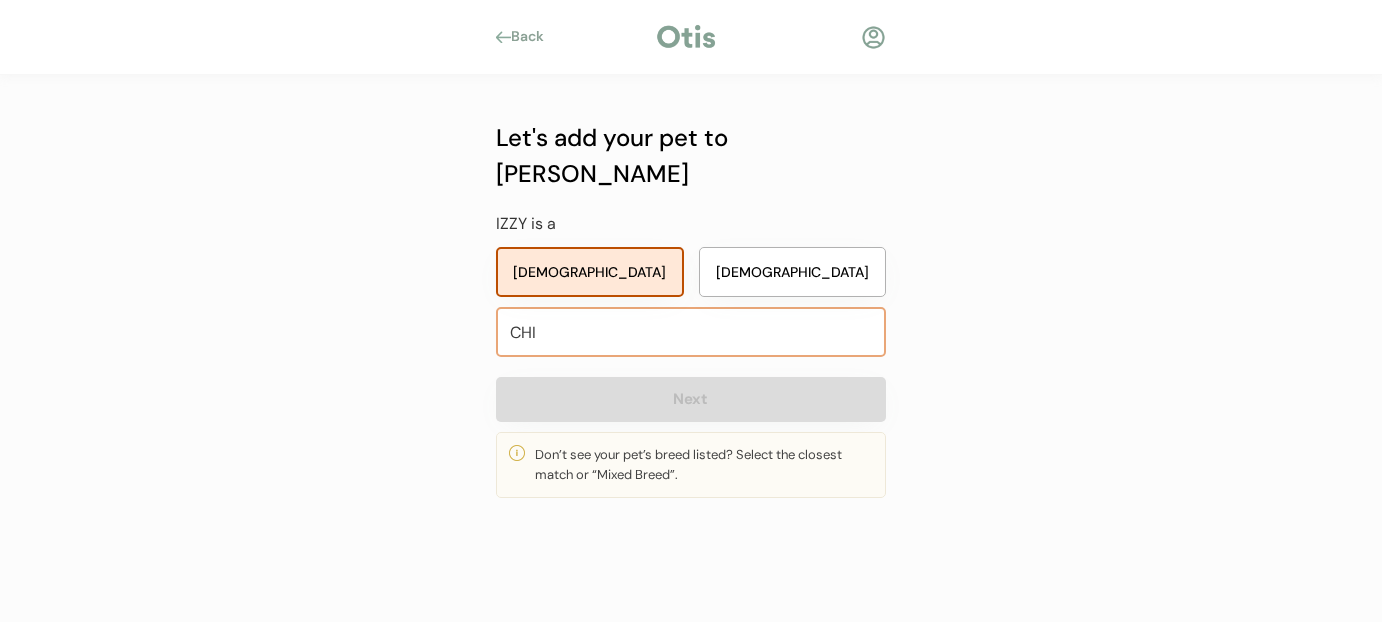 type on "CHIhuahua" 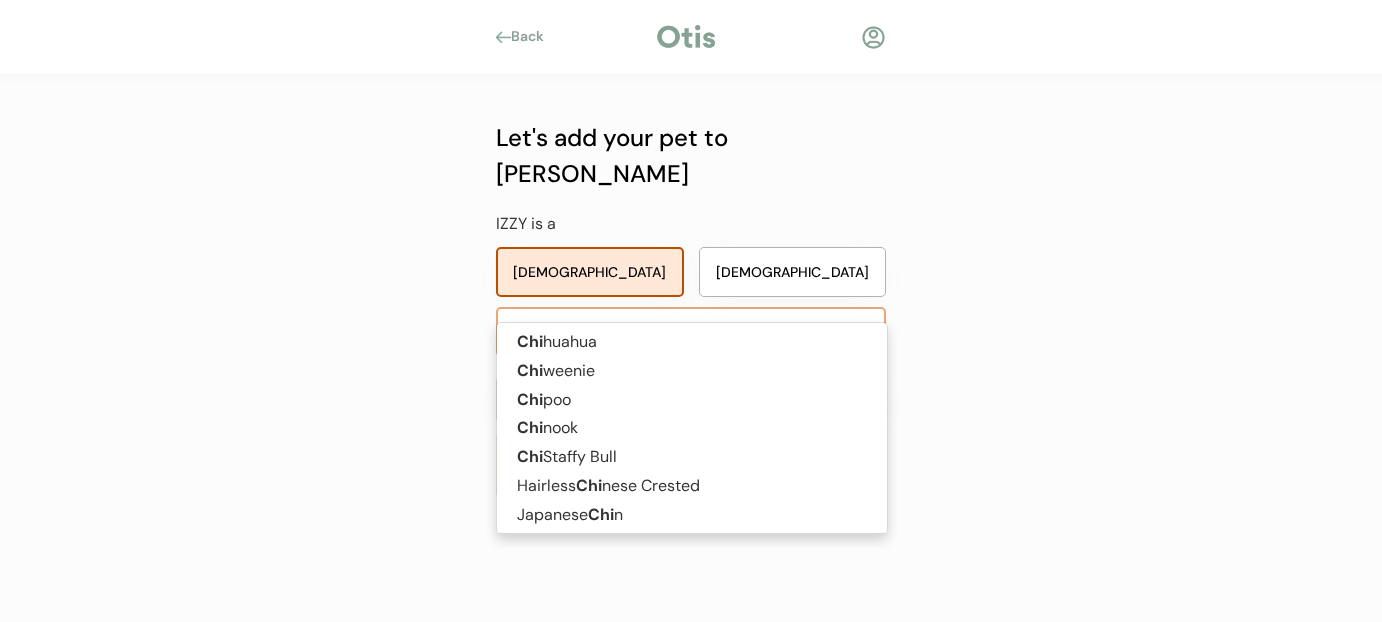 type 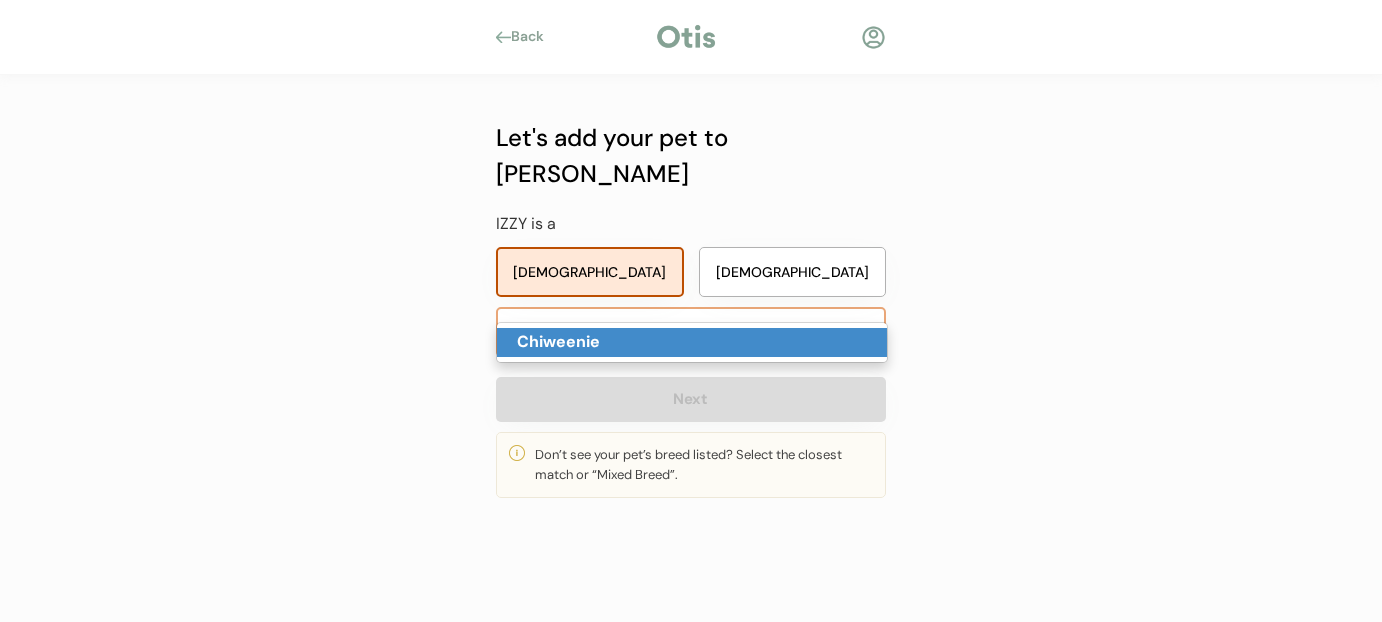 click on "Chiweenie" 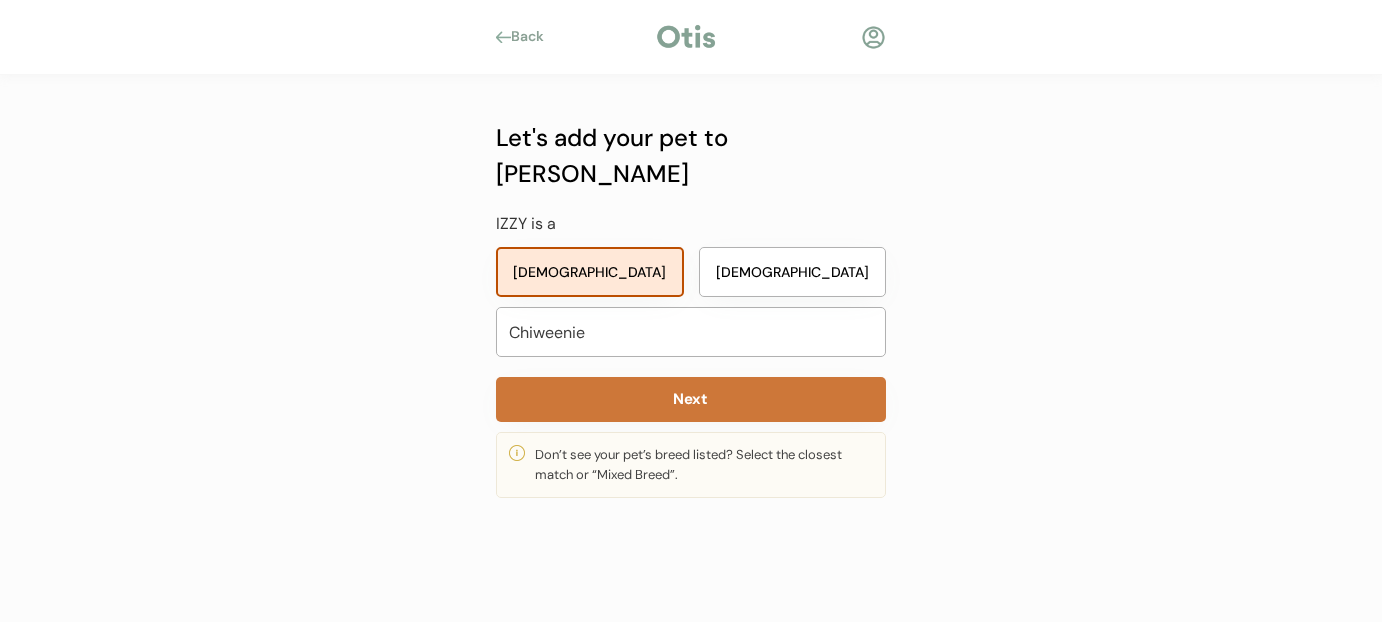 type on "Chiweenie" 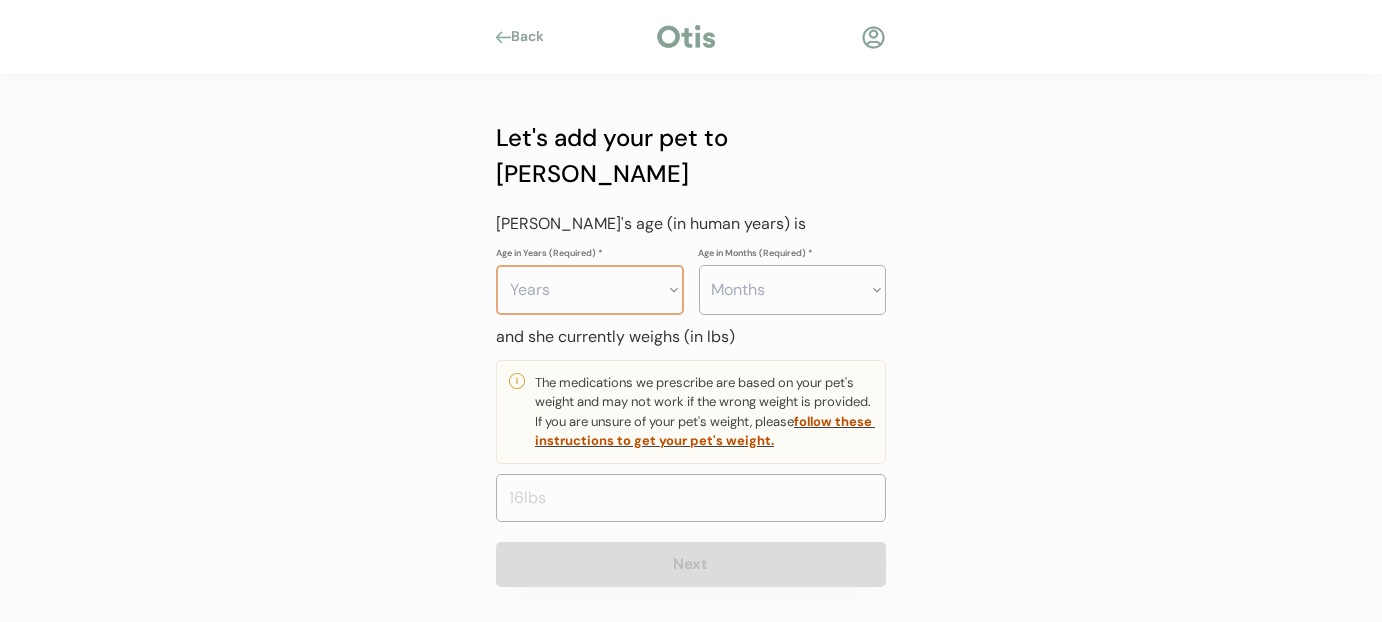 click on "Years 0 1 2 3 4 5 6 7 8 9 10 11 12 13 14 15 16 17 18 19 20" at bounding box center [590, 290] 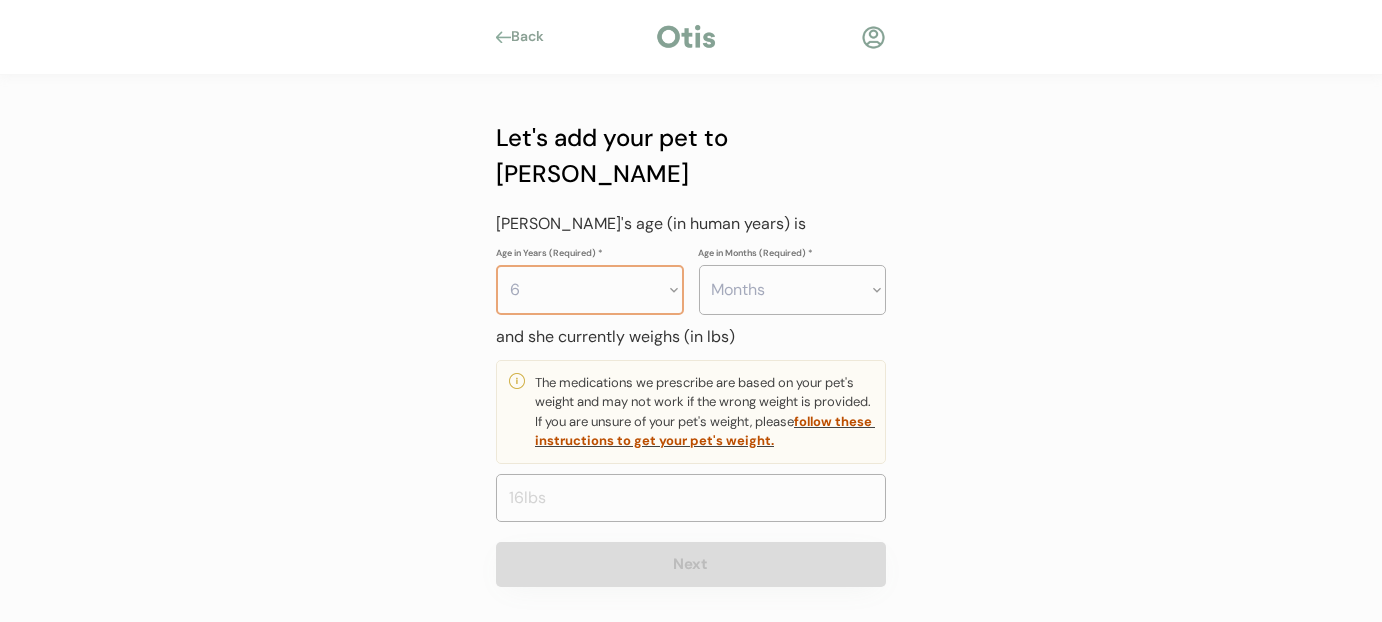 click on "Years 0 1 2 3 4 5 6 7 8 9 10 11 12 13 14 15 16 17 18 19 20" at bounding box center [590, 290] 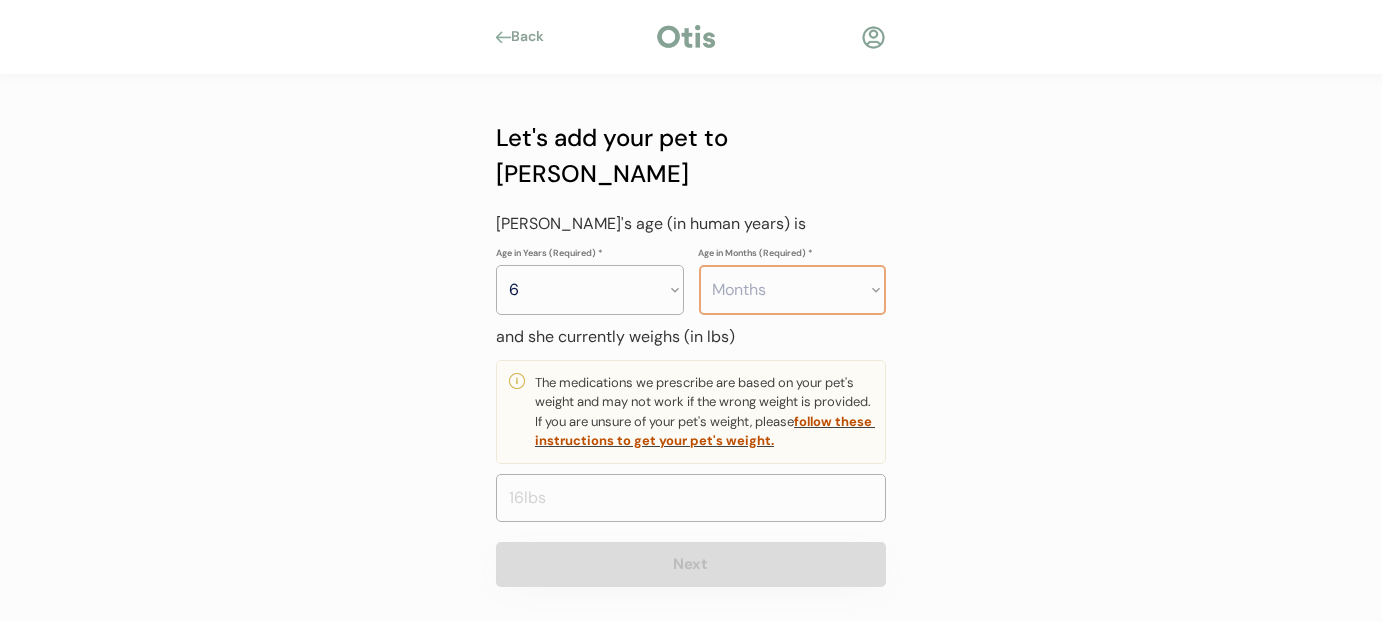 click on "Months 0 1 2 3 4 5 6 7 8 9 10 11" at bounding box center (793, 290) 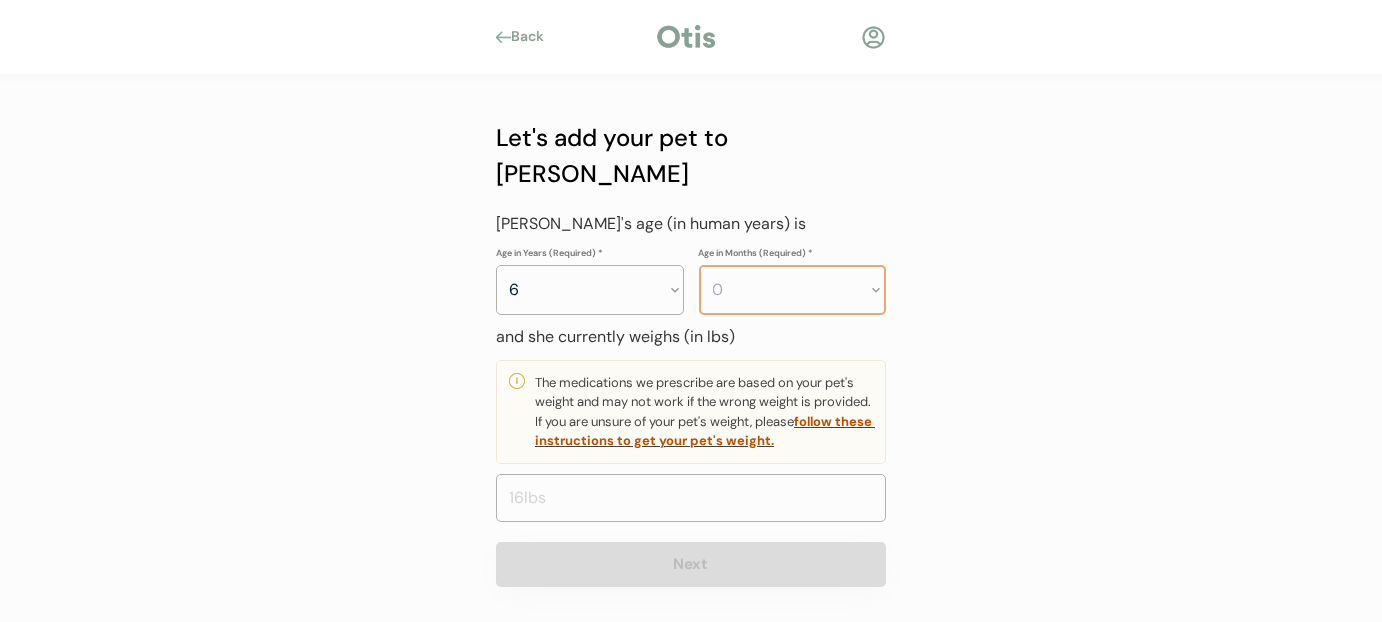 click on "Months 0 1 2 3 4 5 6 7 8 9 10 11" at bounding box center [793, 290] 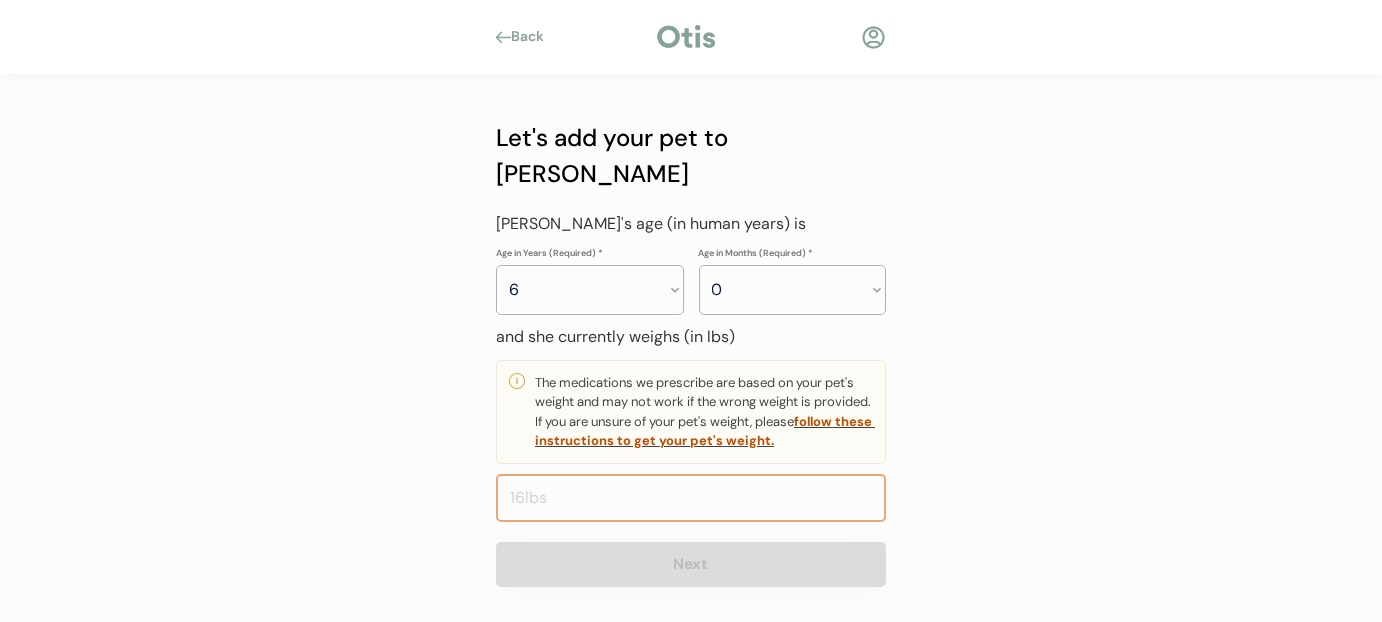 type 